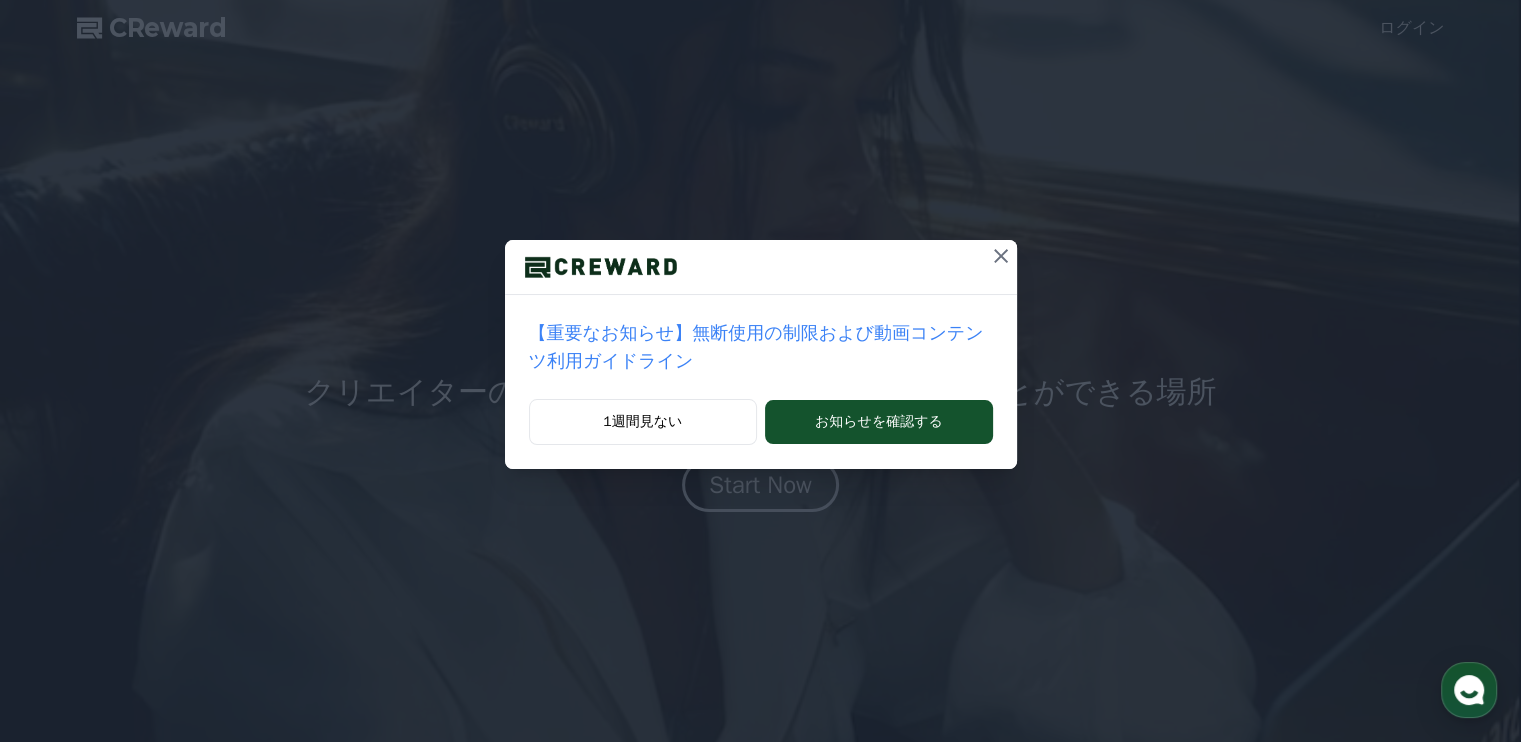 scroll, scrollTop: 0, scrollLeft: 0, axis: both 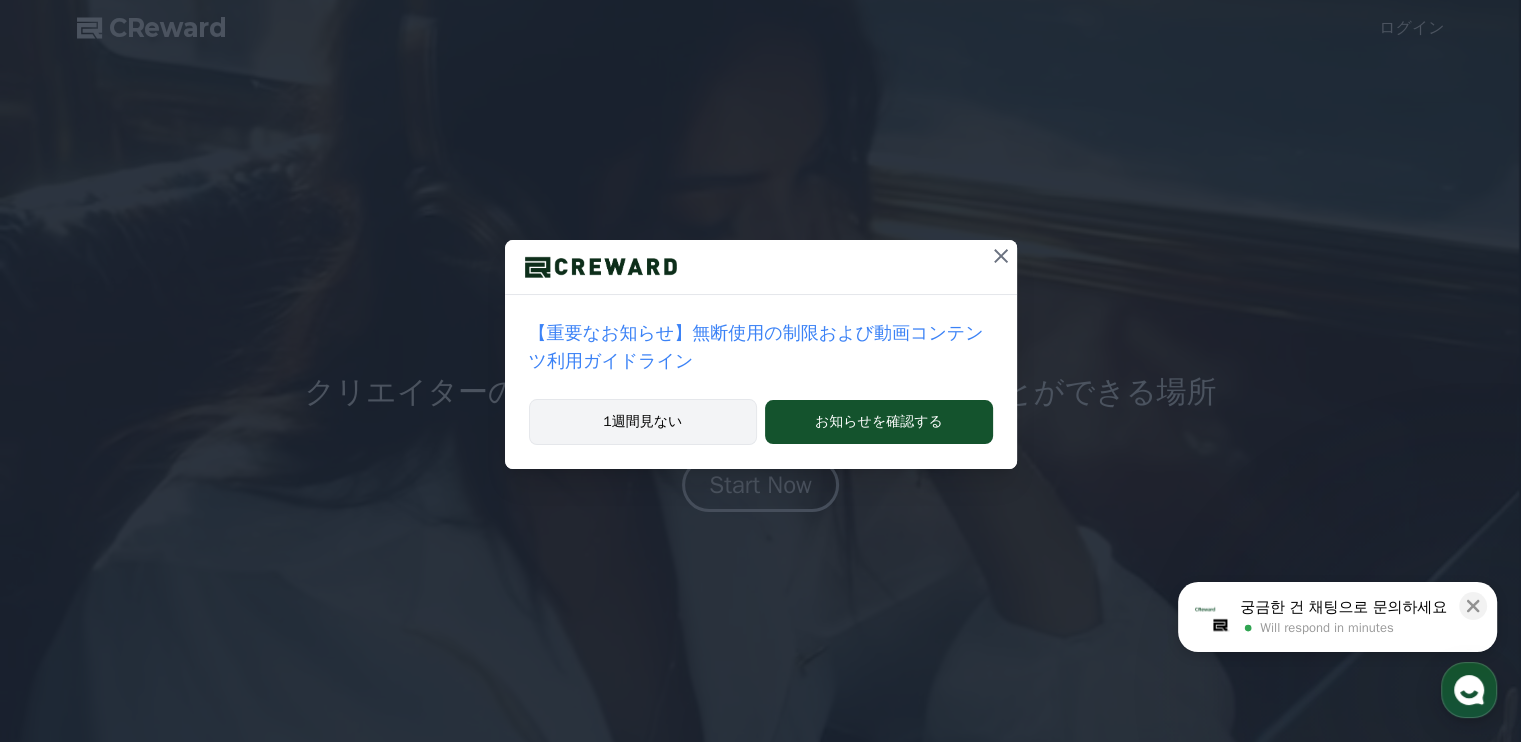 click on "1週間見ない" at bounding box center (643, 422) 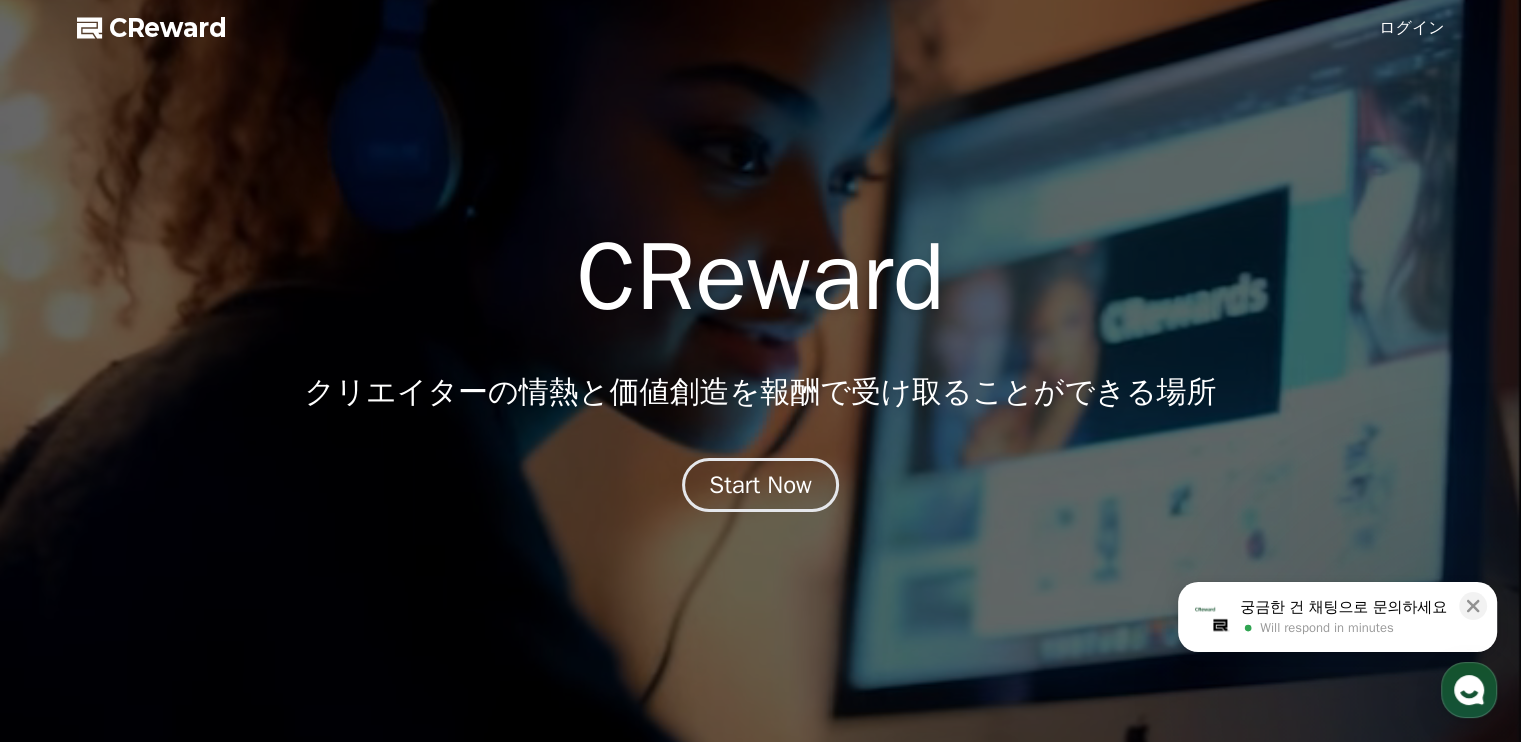 click on "ログイン" at bounding box center (1412, 28) 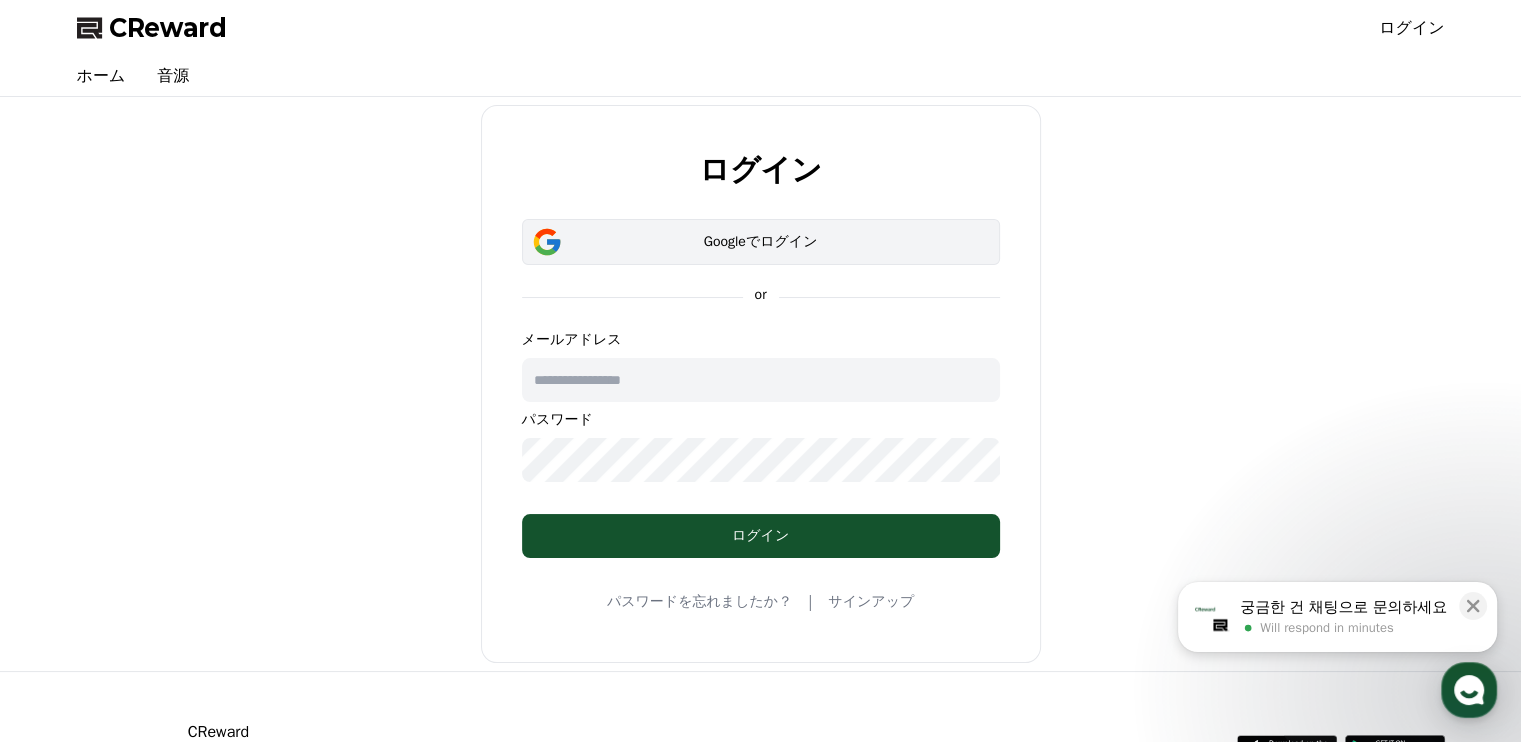 click on "Googleでログイン" at bounding box center (761, 242) 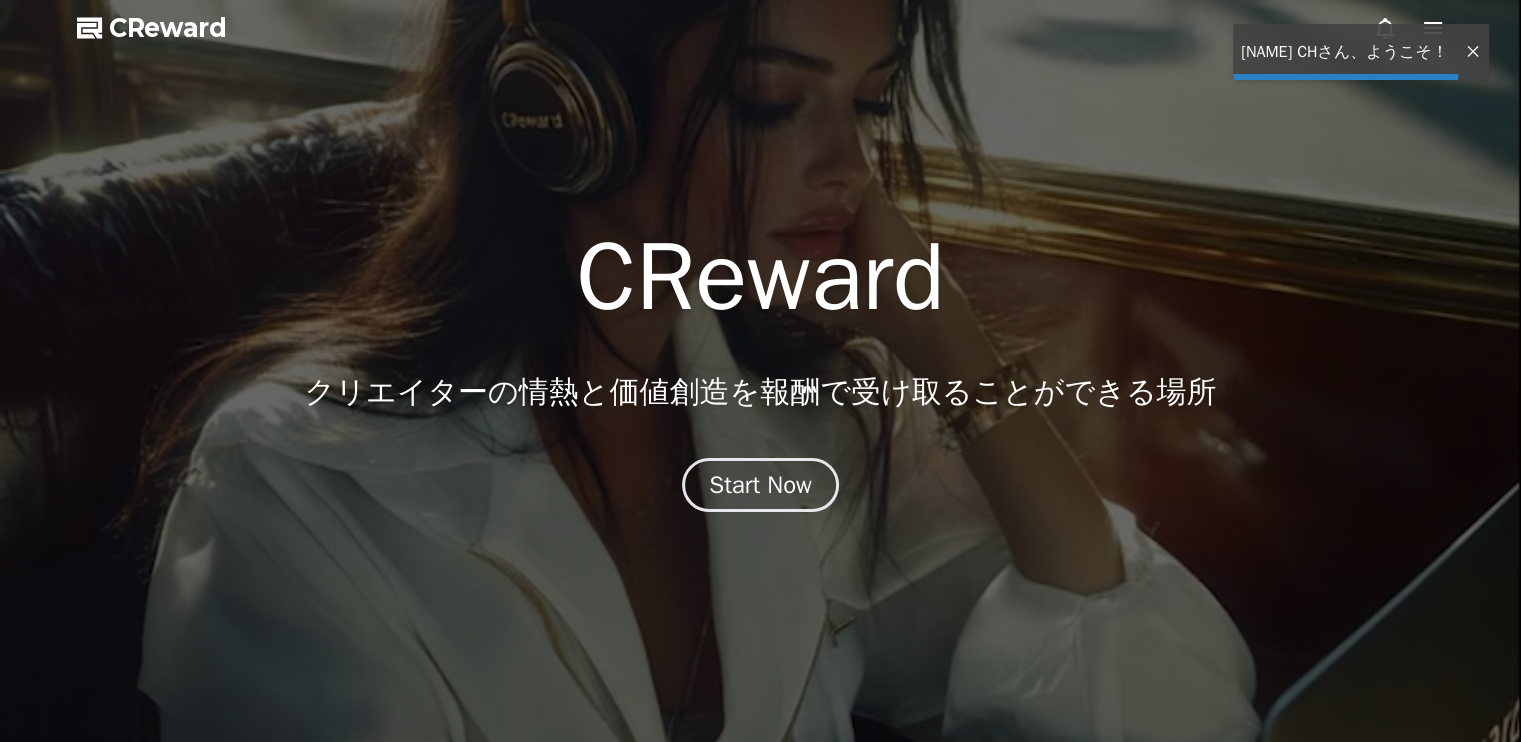 scroll, scrollTop: 0, scrollLeft: 0, axis: both 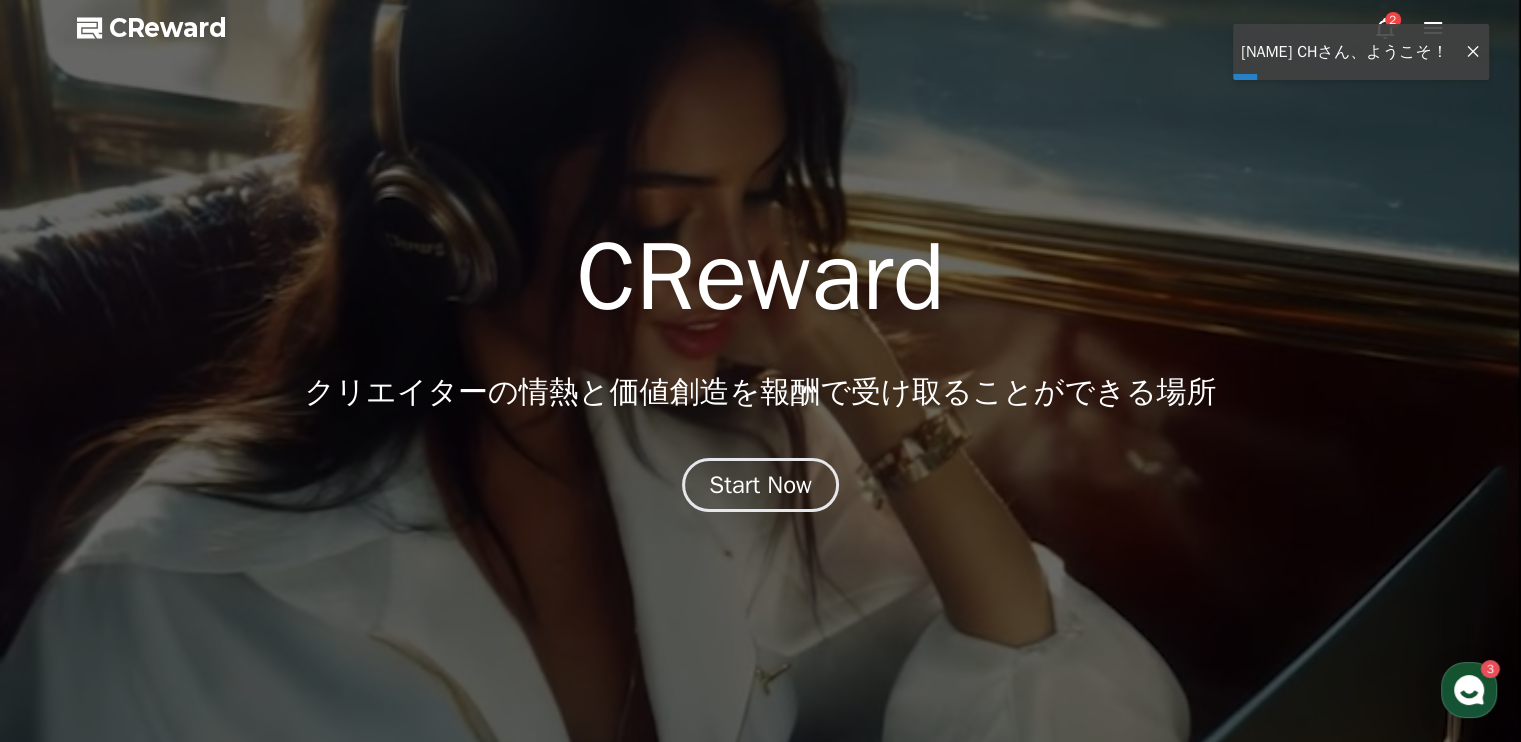 click at bounding box center (1473, 52) 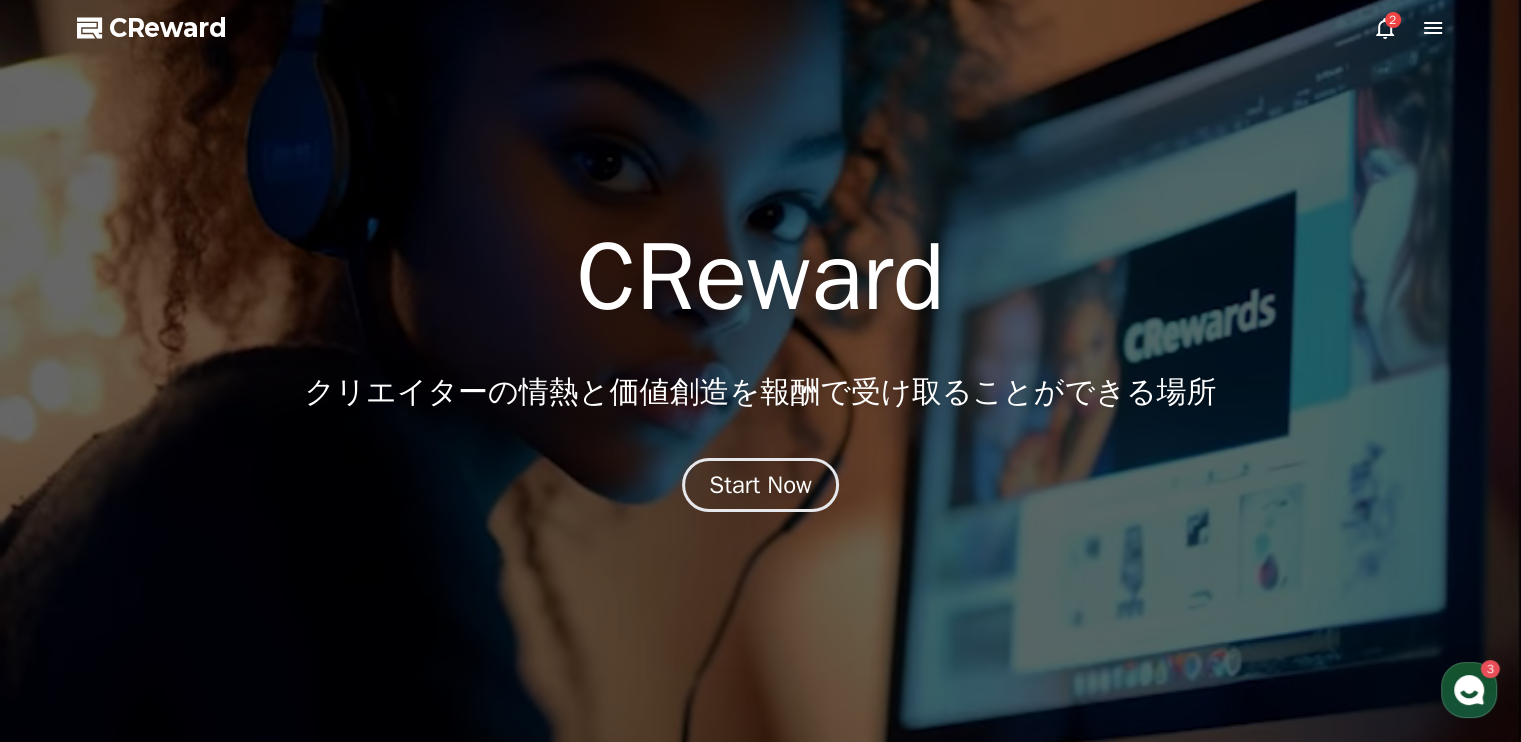 click 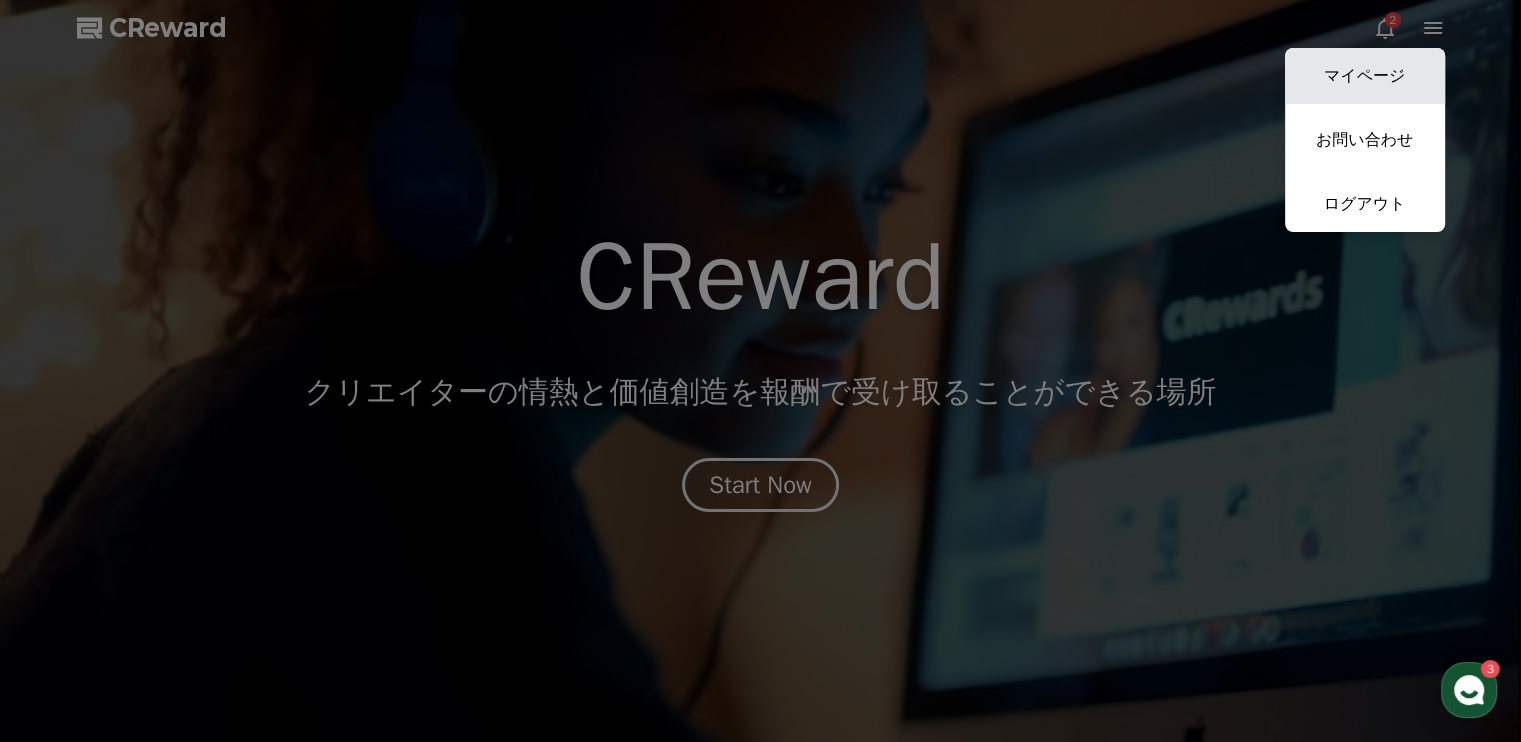 click on "マイページ" at bounding box center [1365, 76] 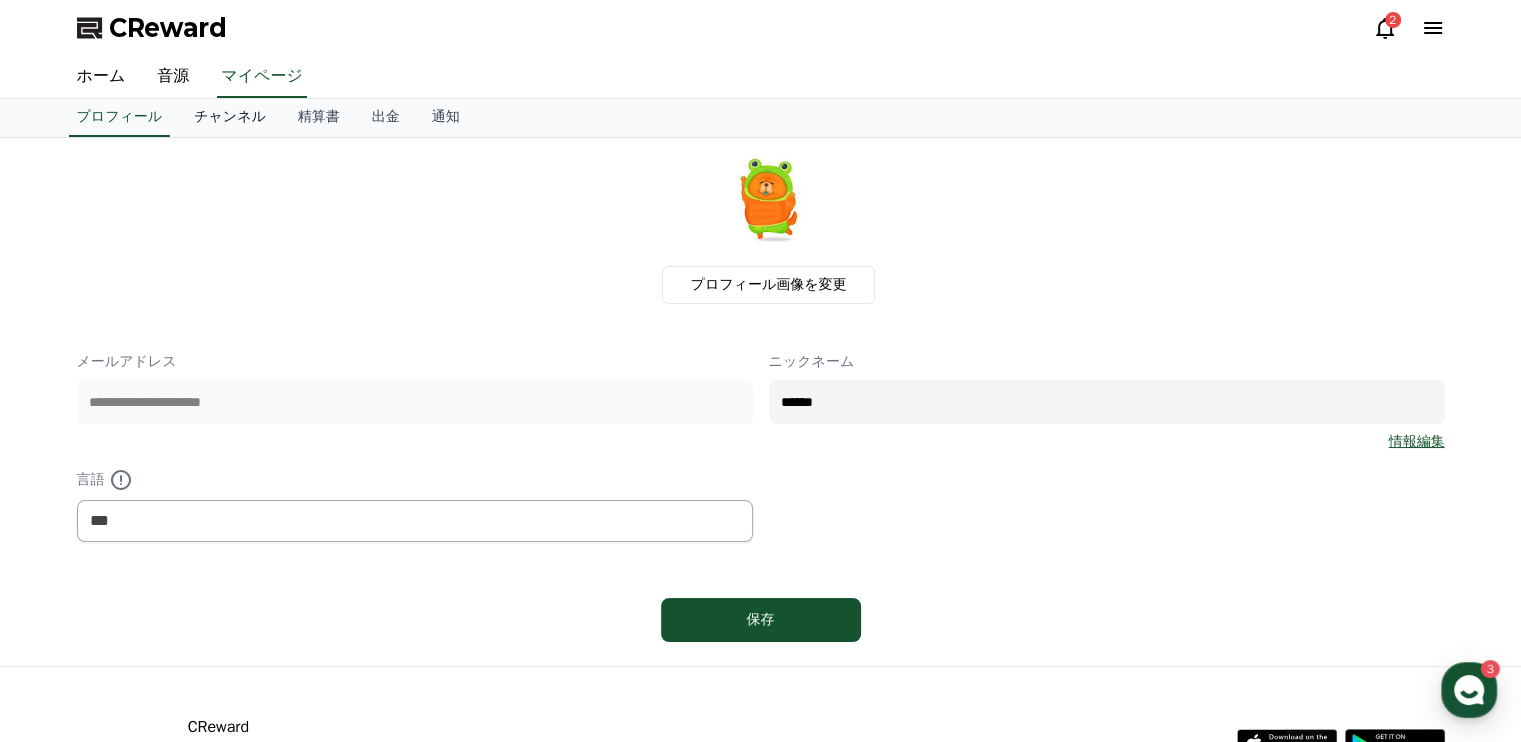 click on "チャンネル" at bounding box center [230, 118] 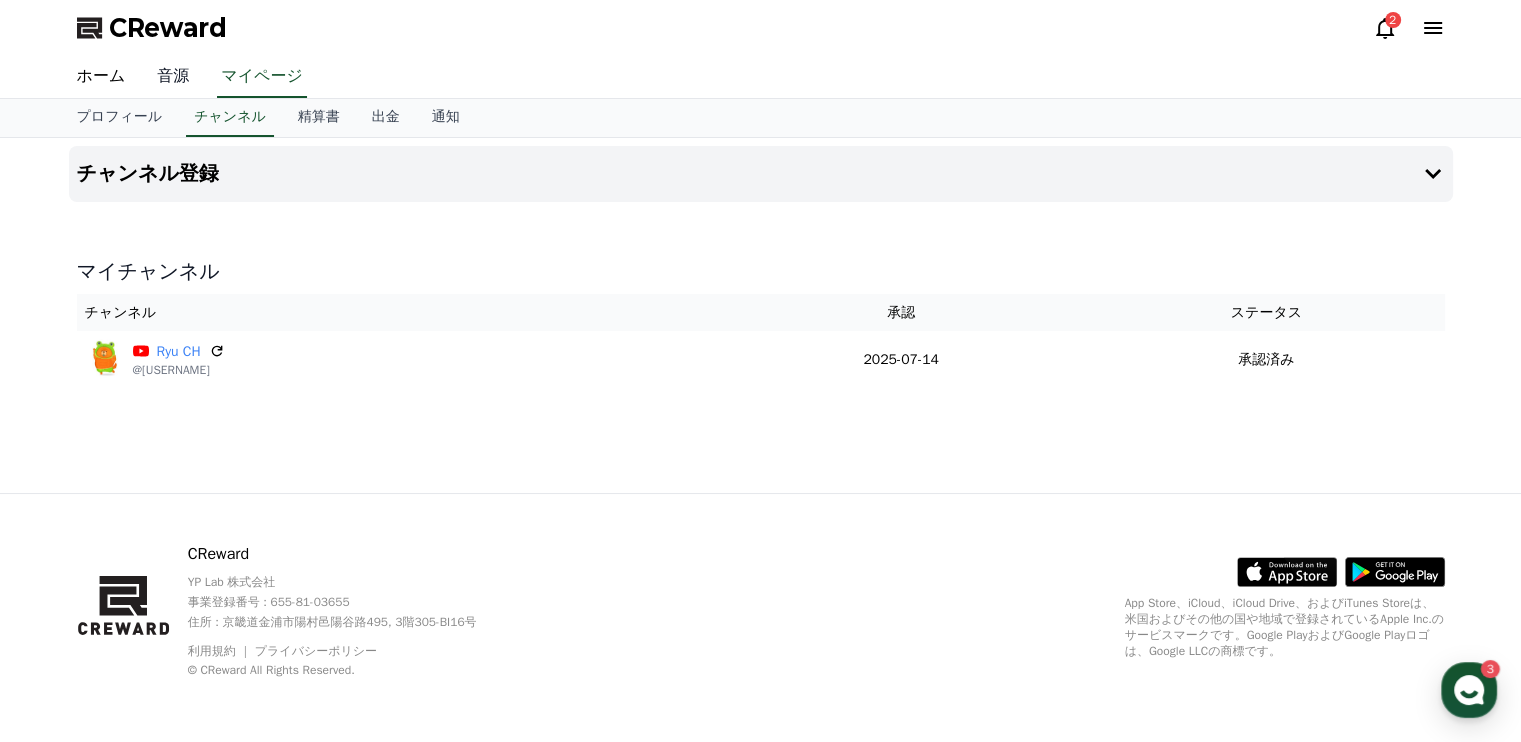 click on "音源" at bounding box center [173, 77] 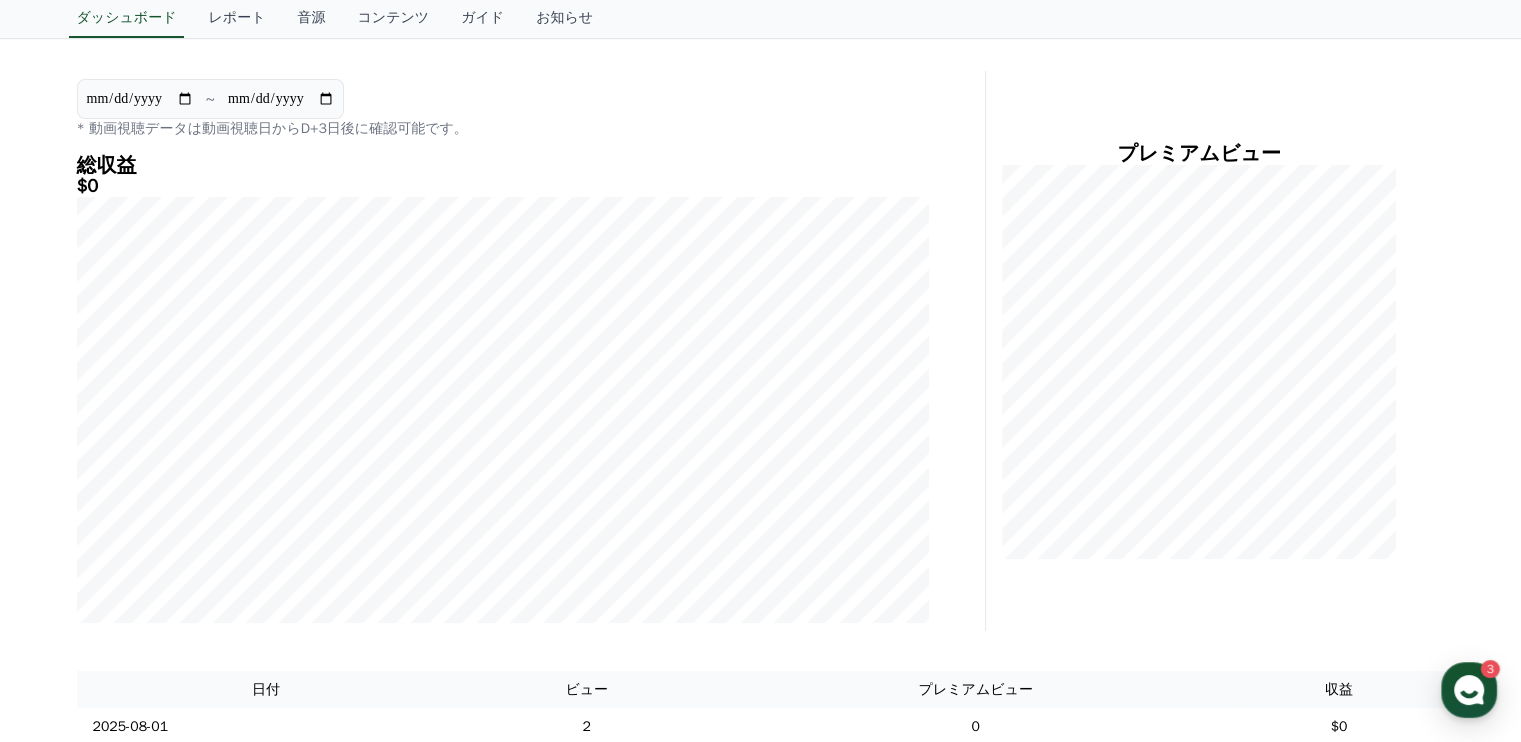 scroll, scrollTop: 0, scrollLeft: 0, axis: both 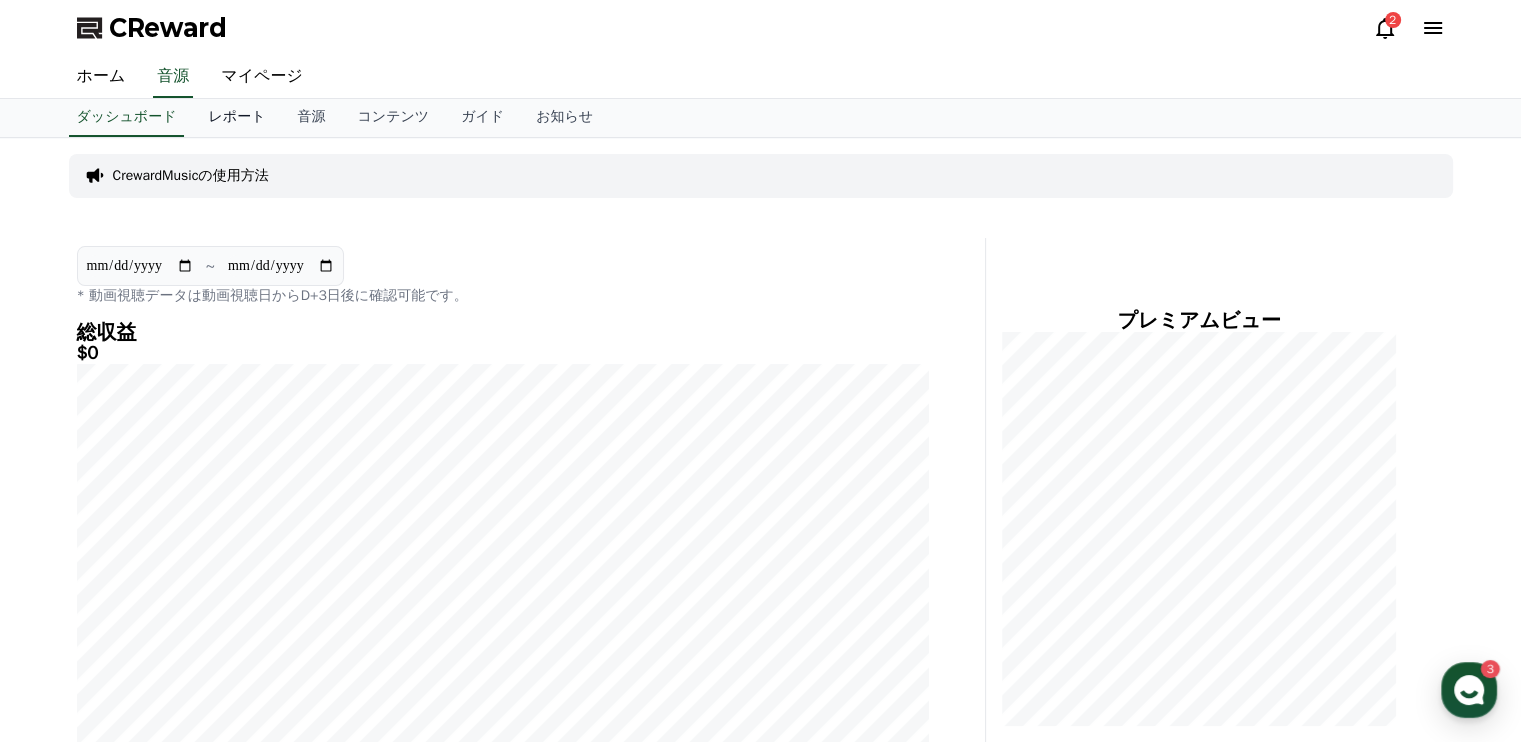 click on "レポート" at bounding box center [236, 118] 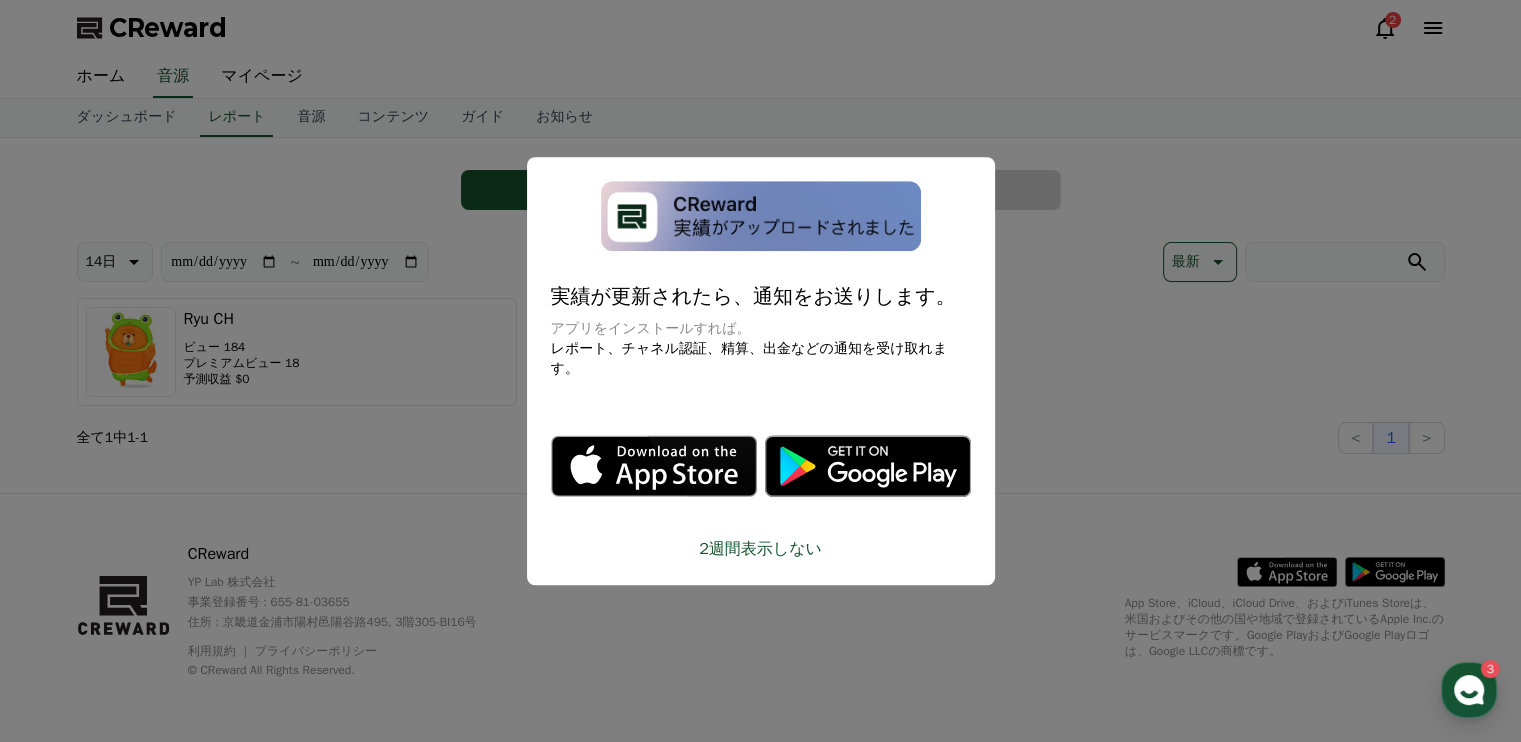 click on "2週間表示しない" at bounding box center [761, 549] 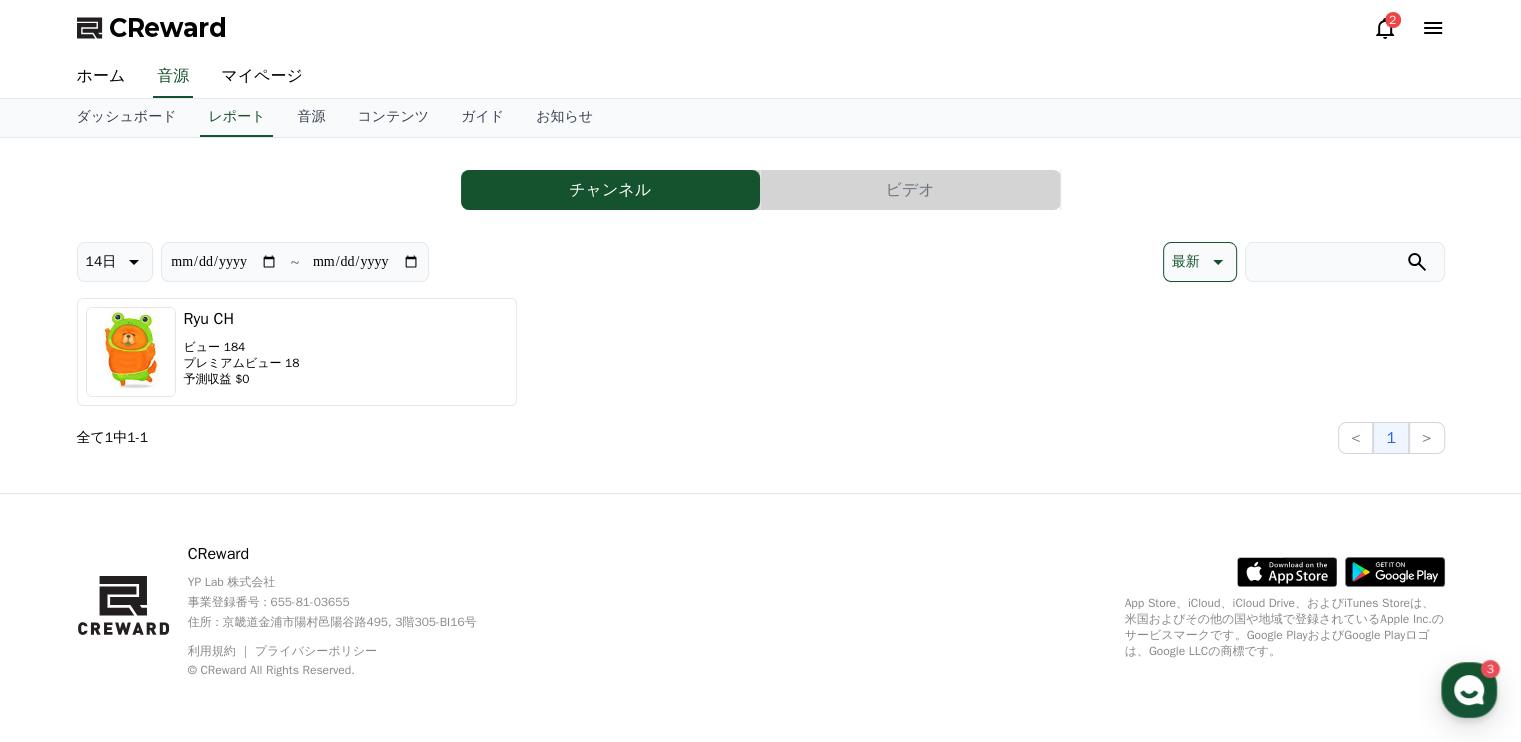 click on "ビデオ" at bounding box center (910, 190) 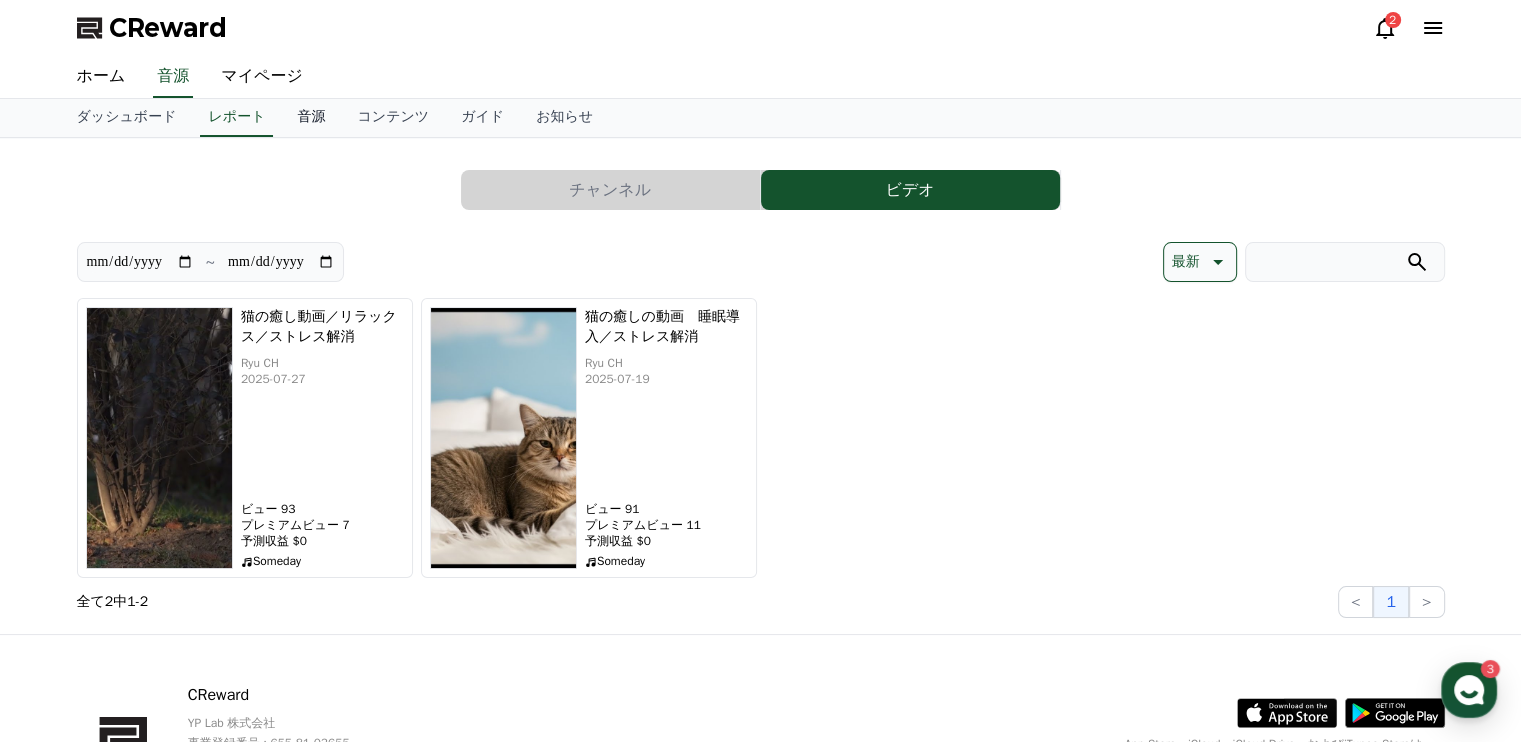 click on "音源" at bounding box center (311, 118) 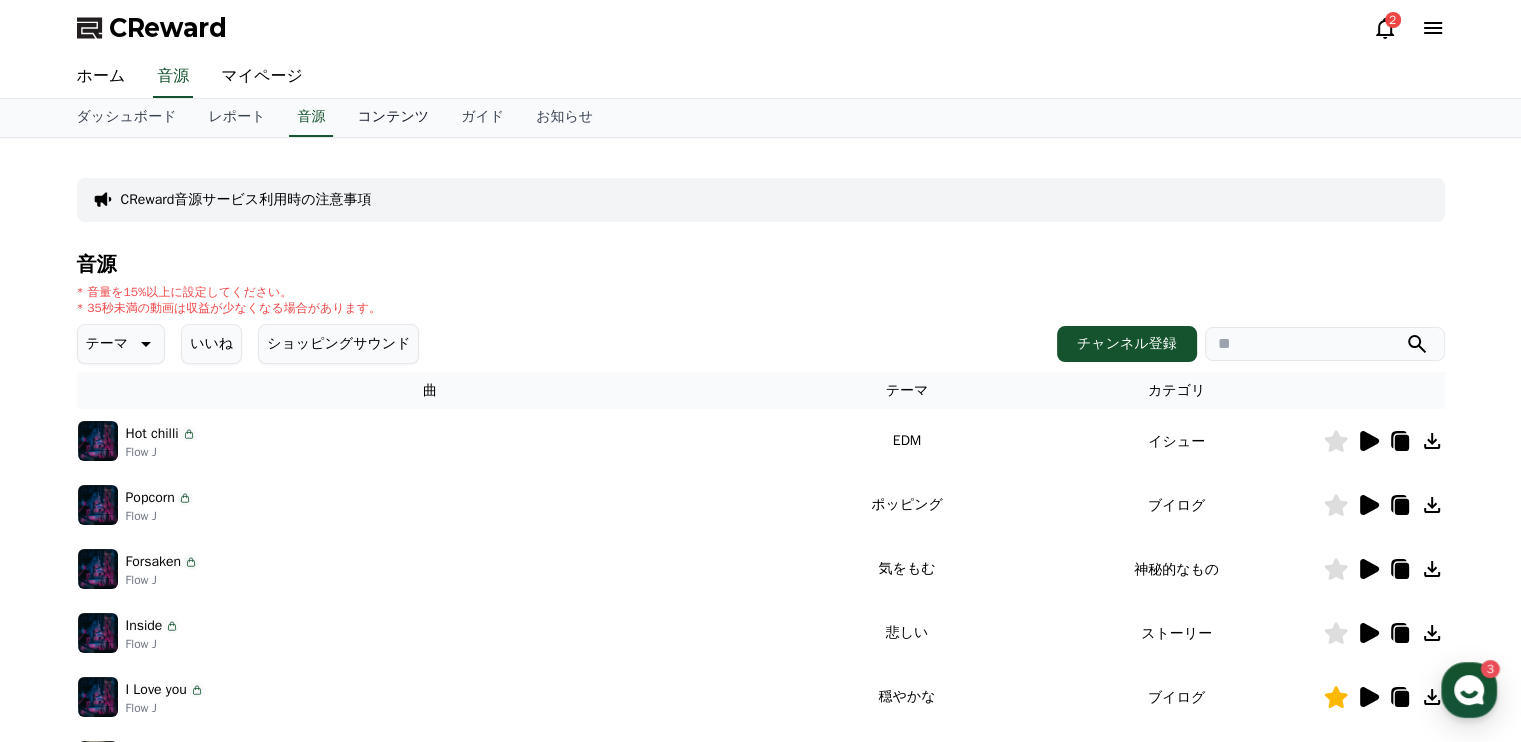click on "コンテンツ" at bounding box center [393, 118] 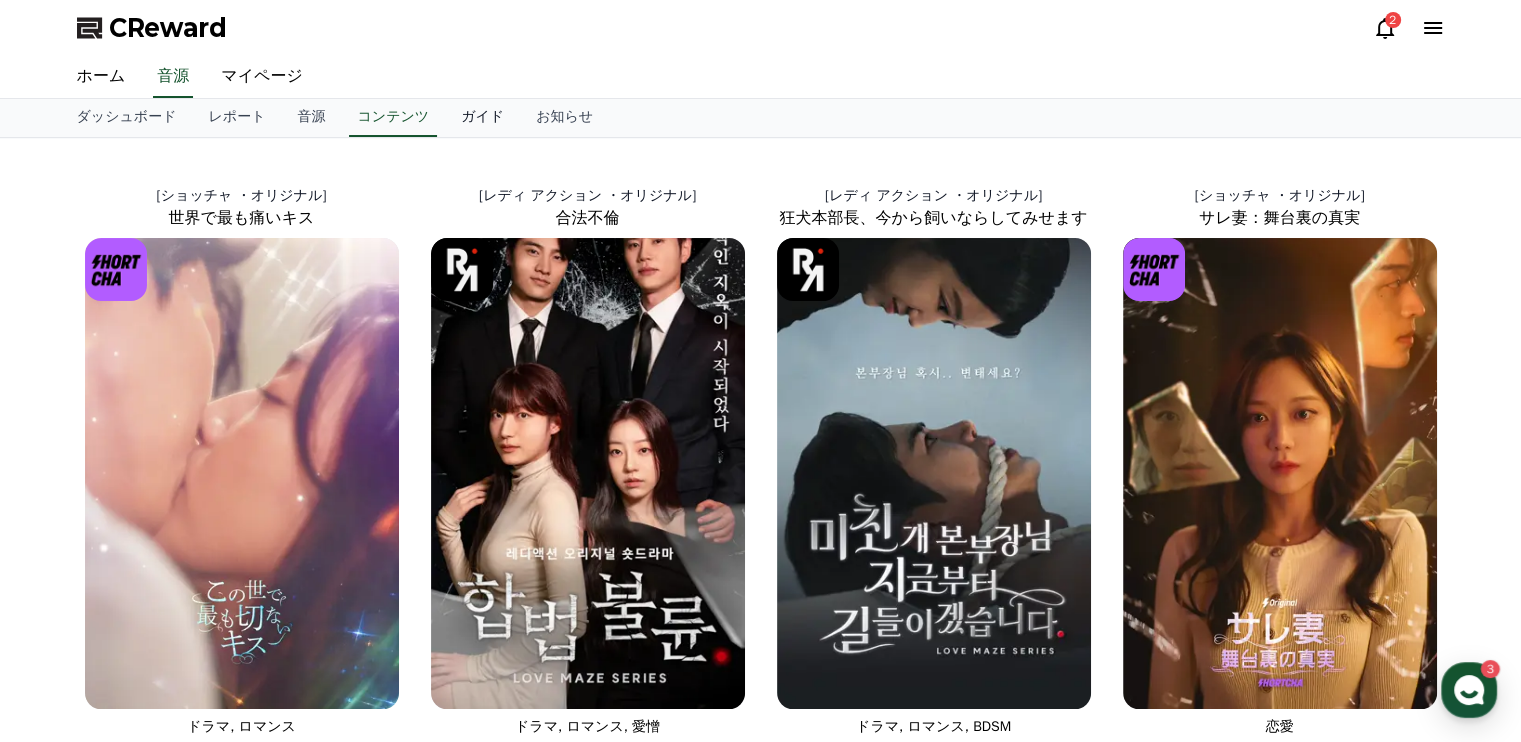 click on "ガイド" at bounding box center [482, 118] 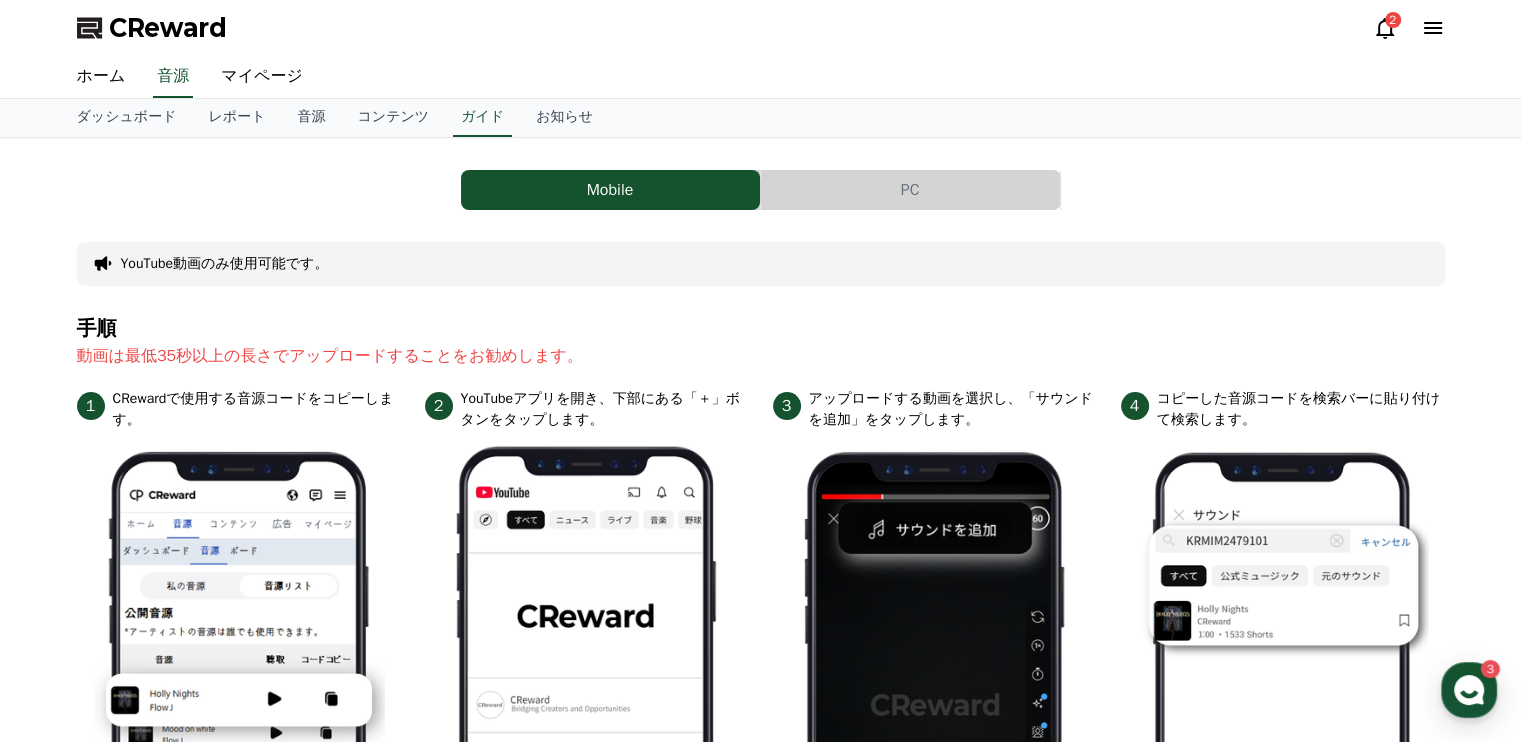 click 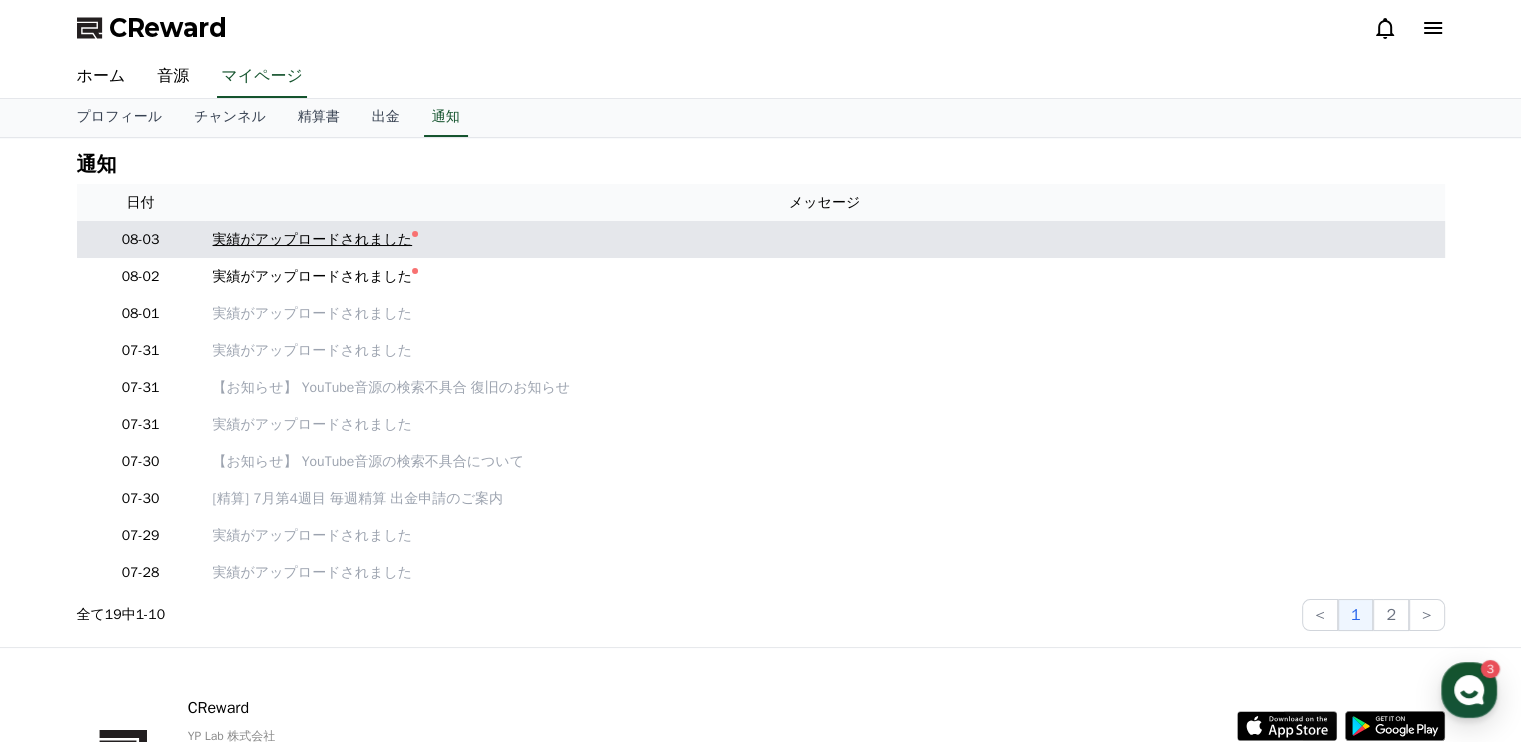 click on "実績がアップロードされました" at bounding box center [313, 239] 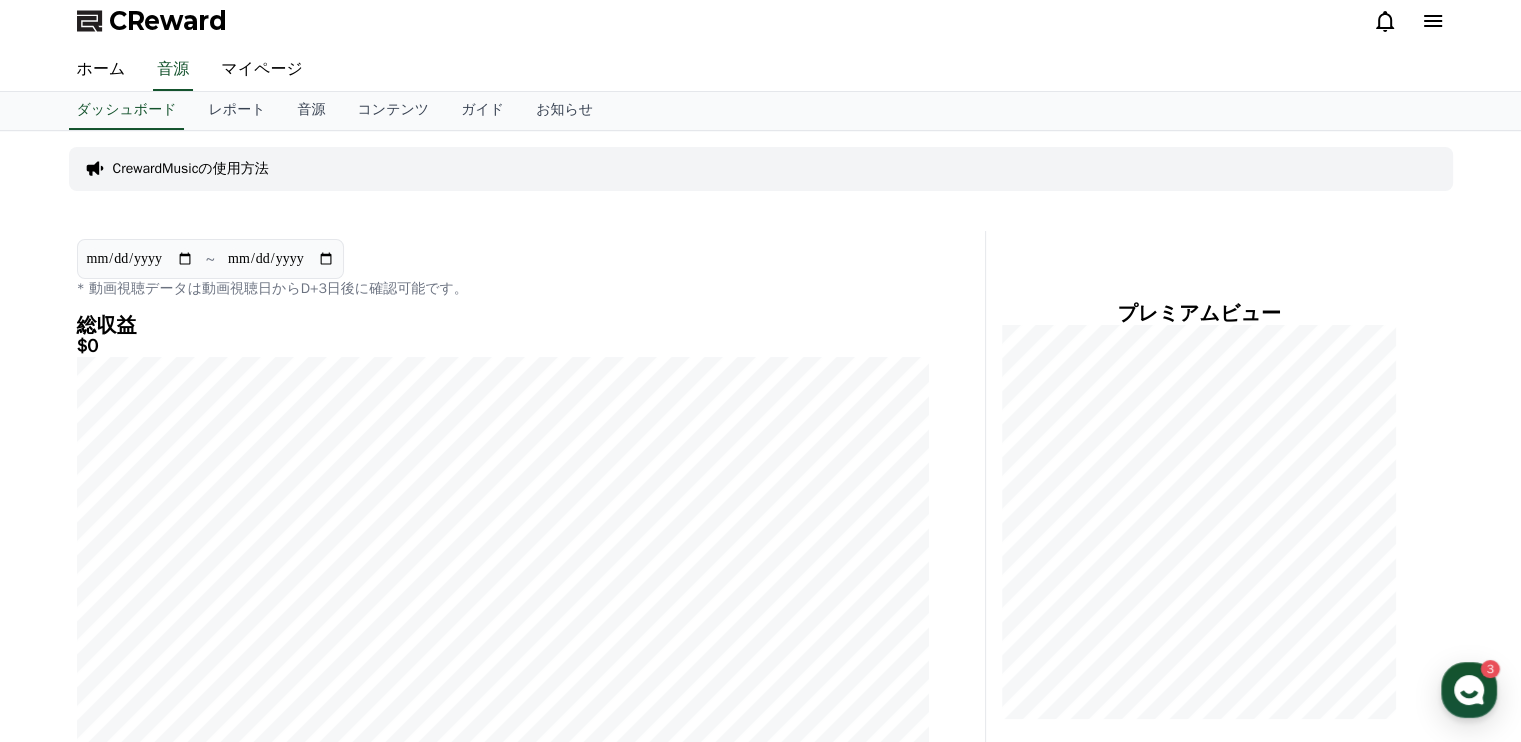 scroll, scrollTop: 0, scrollLeft: 0, axis: both 